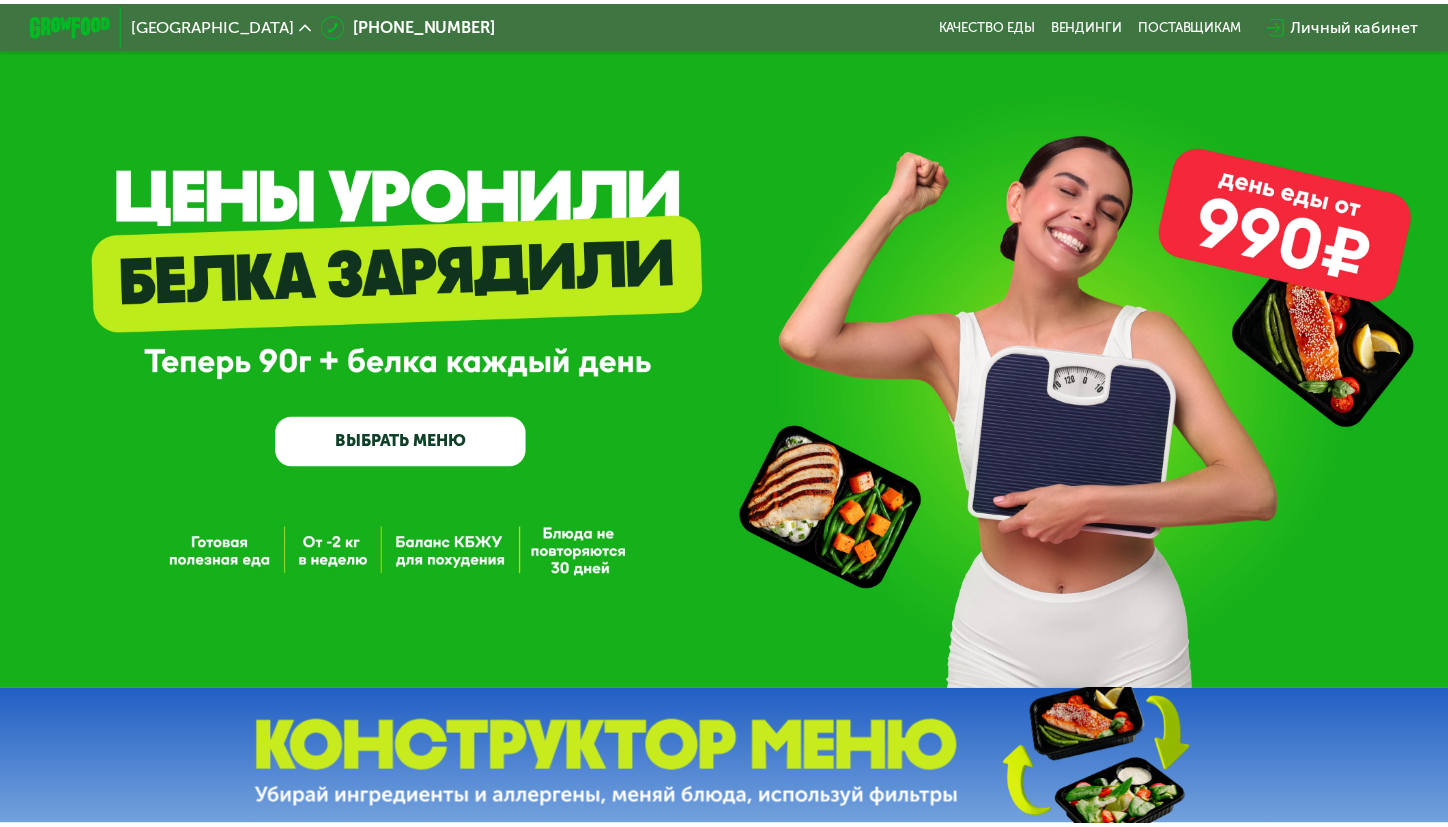 scroll, scrollTop: 0, scrollLeft: 0, axis: both 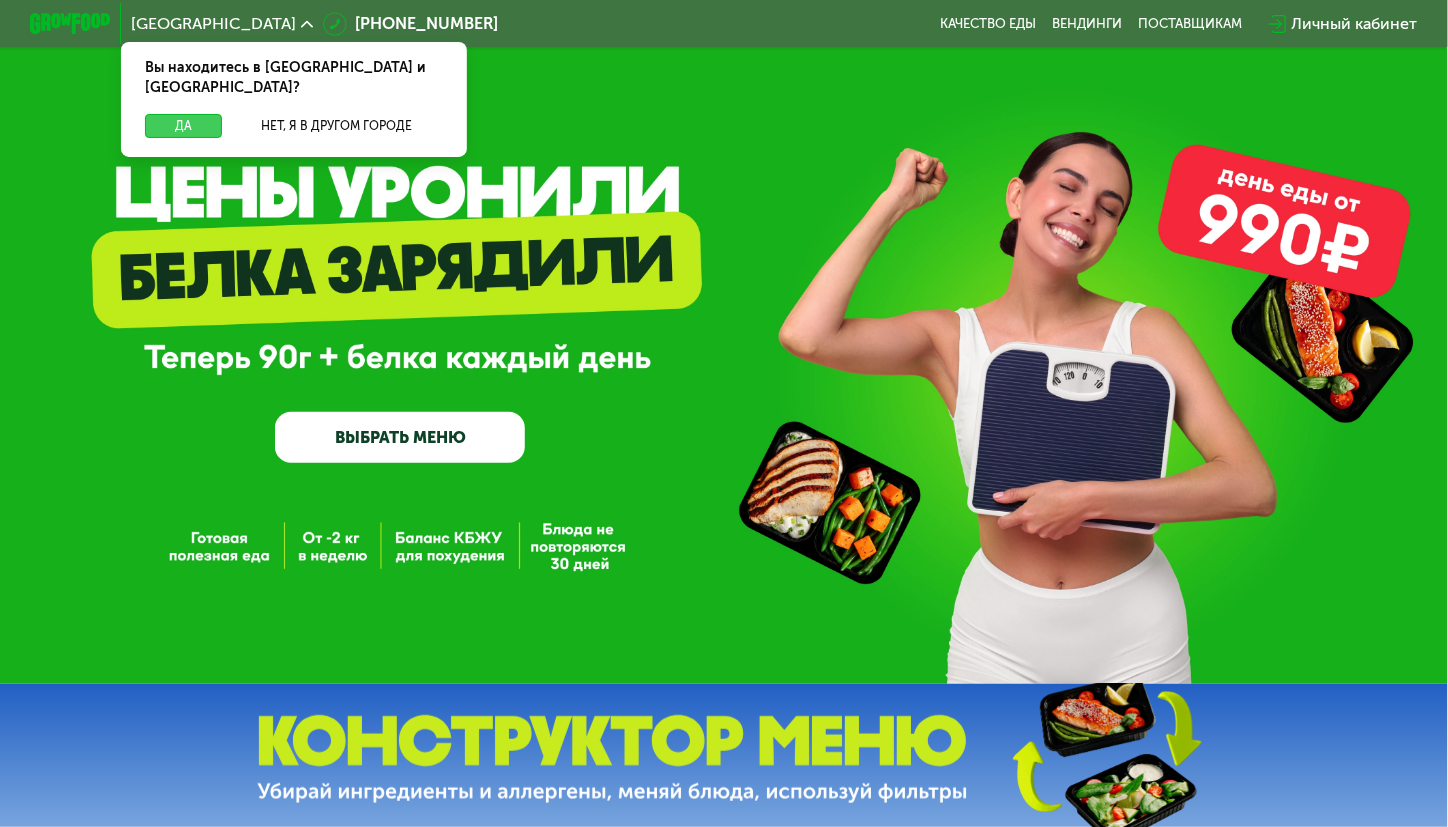 click on "Да" at bounding box center [184, 126] 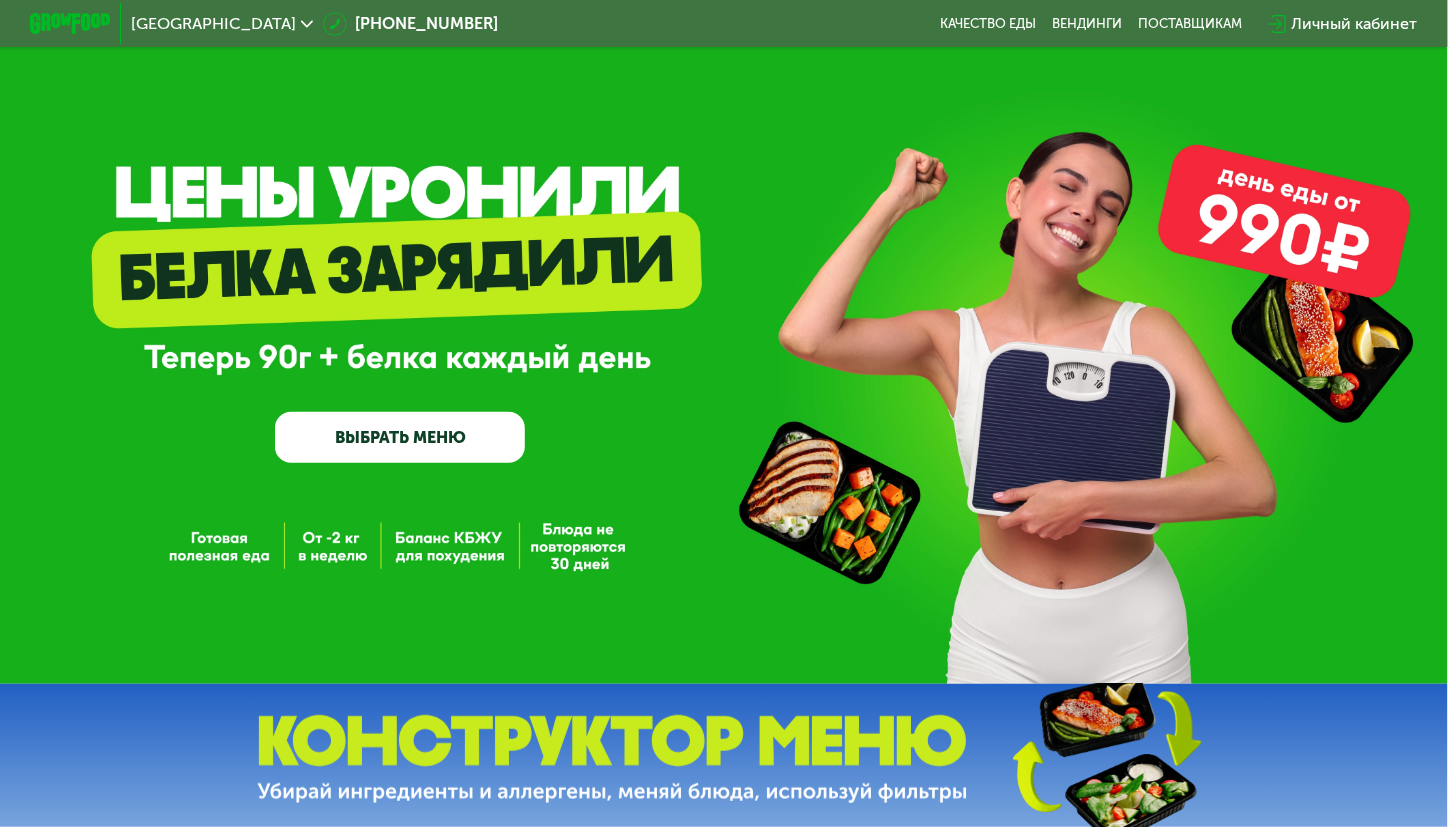 click on "ВЫБРАТЬ МЕНЮ" at bounding box center (400, 437) 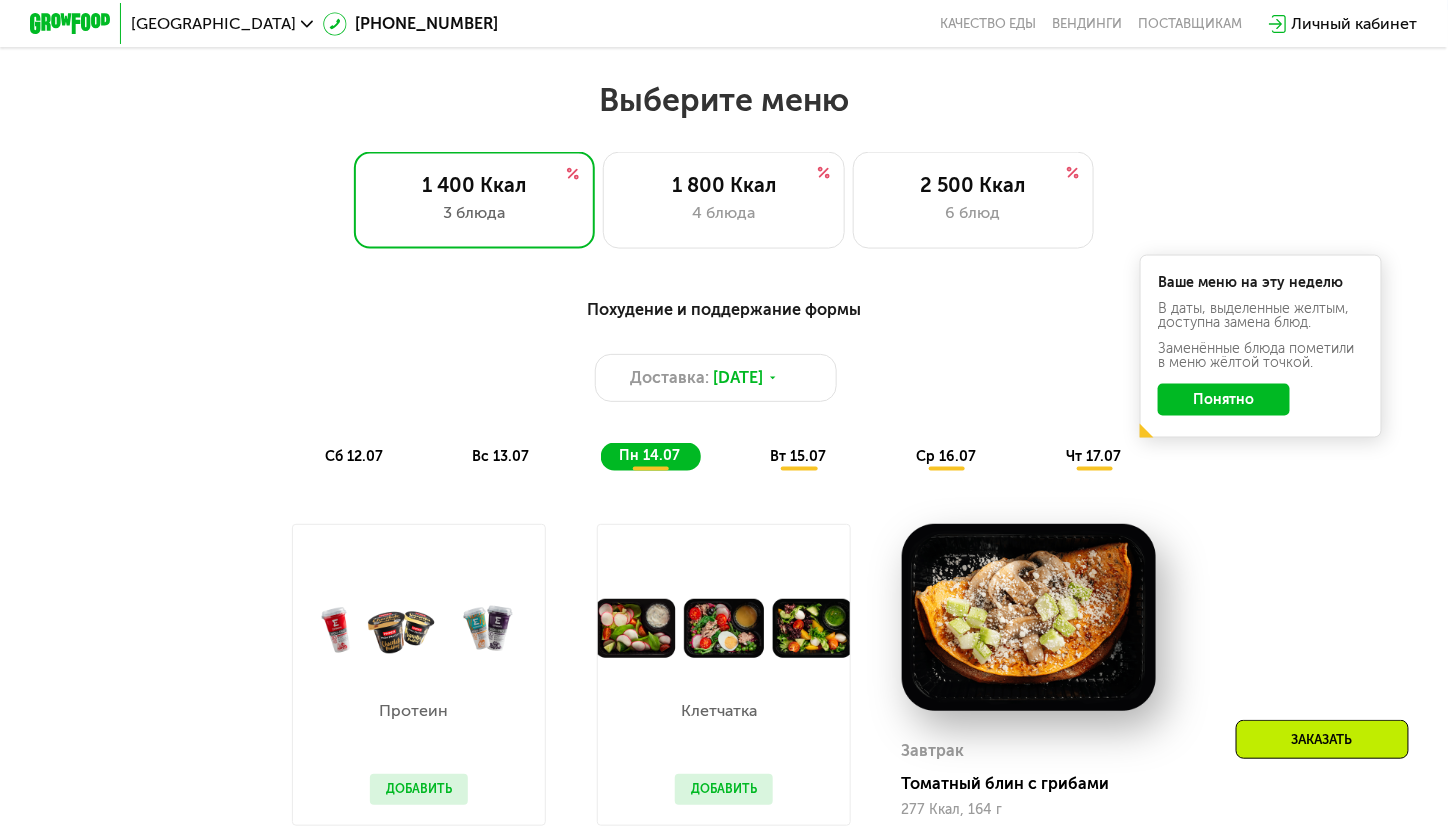 scroll, scrollTop: 764, scrollLeft: 0, axis: vertical 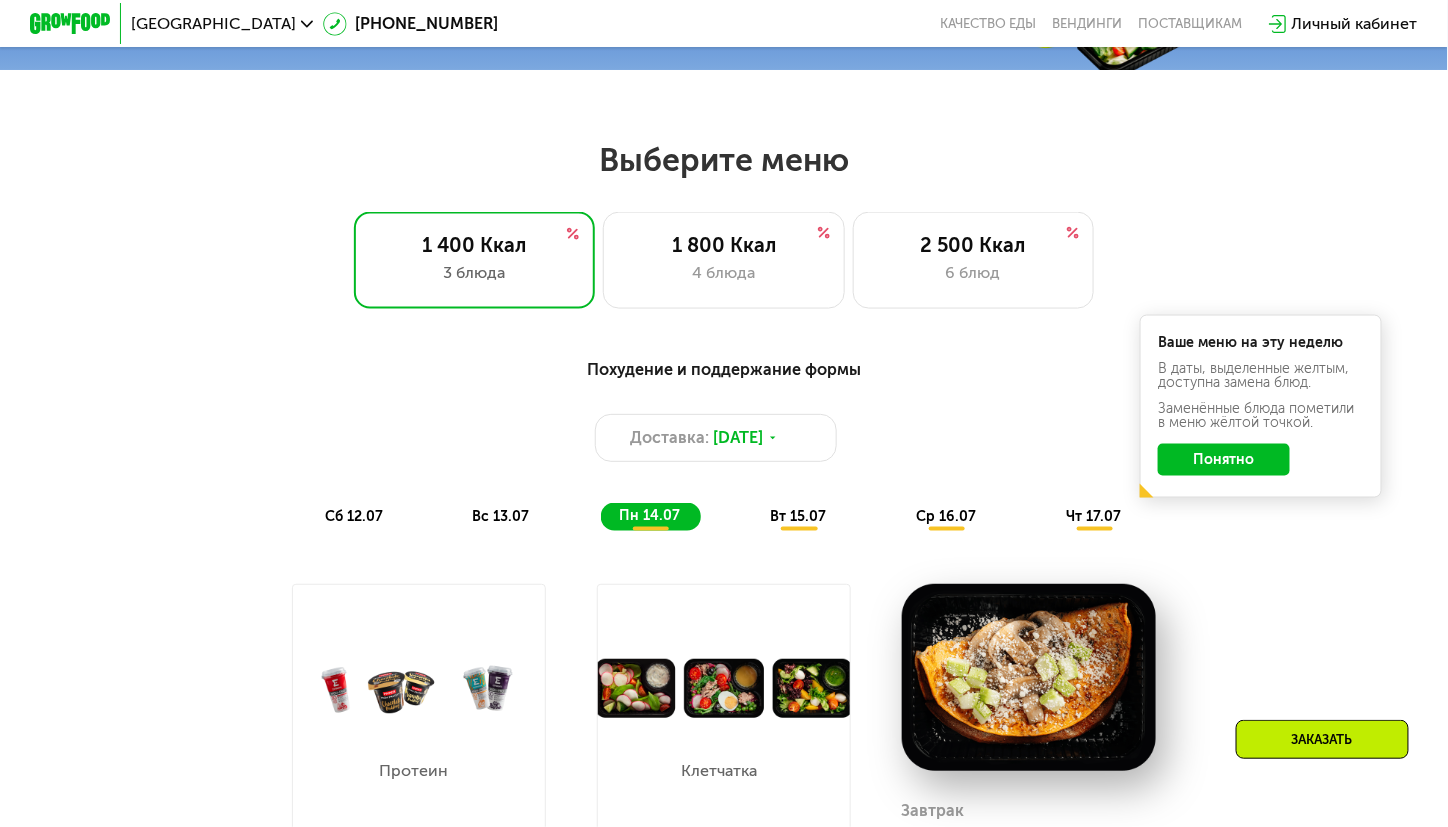 click on "Понятно" 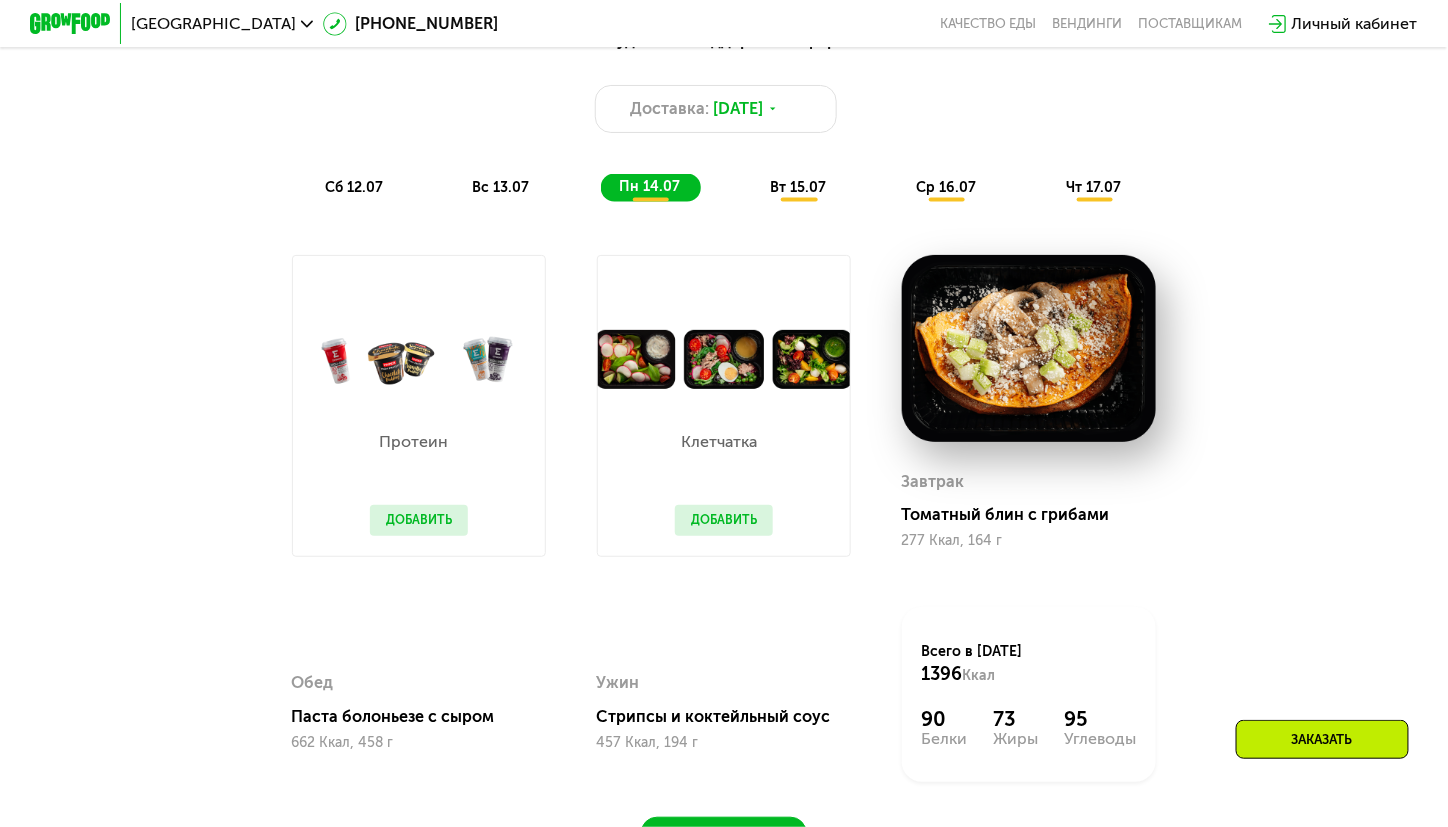 scroll, scrollTop: 1064, scrollLeft: 0, axis: vertical 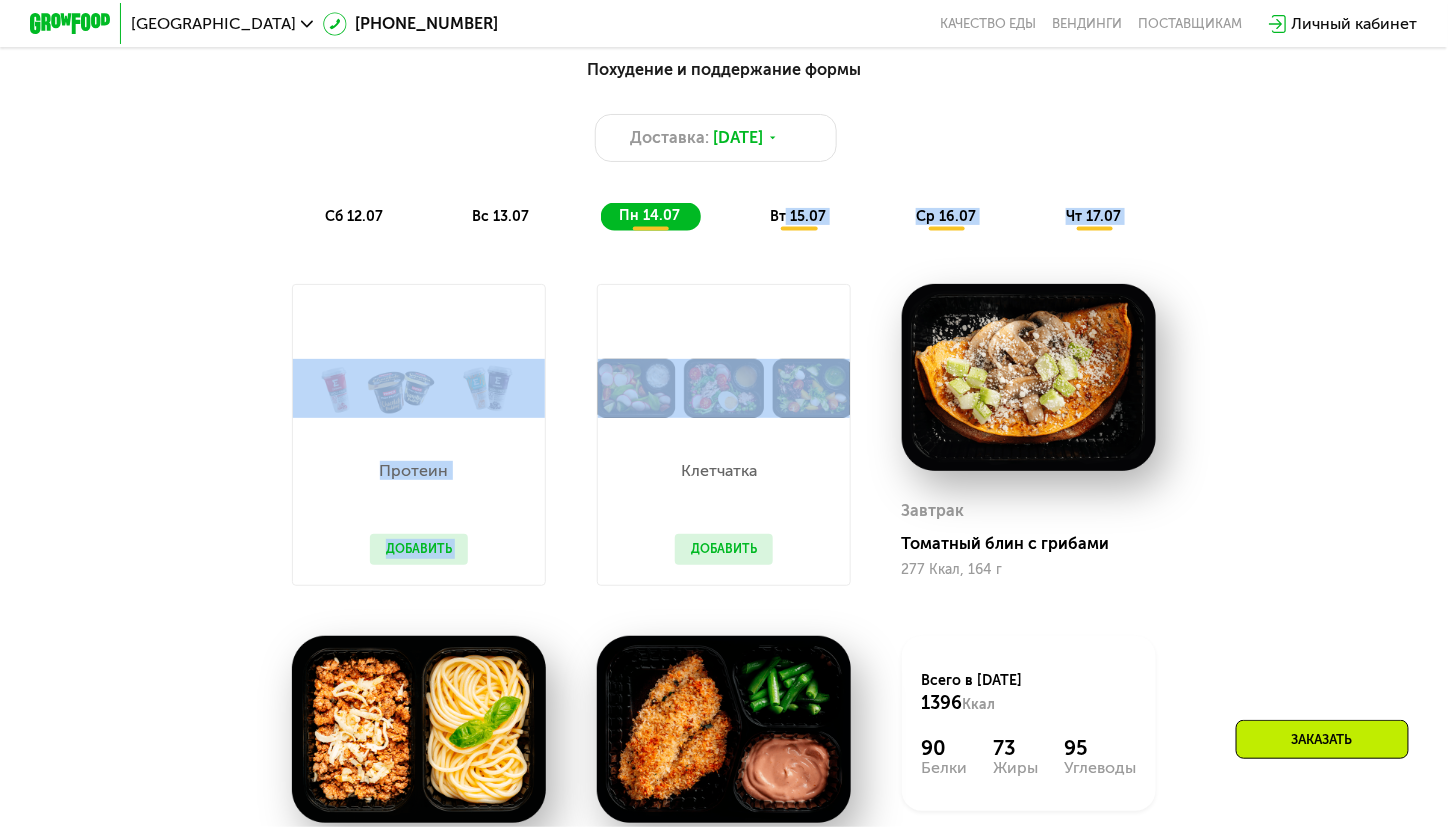 drag, startPoint x: 784, startPoint y: 223, endPoint x: 741, endPoint y: 296, distance: 84.723076 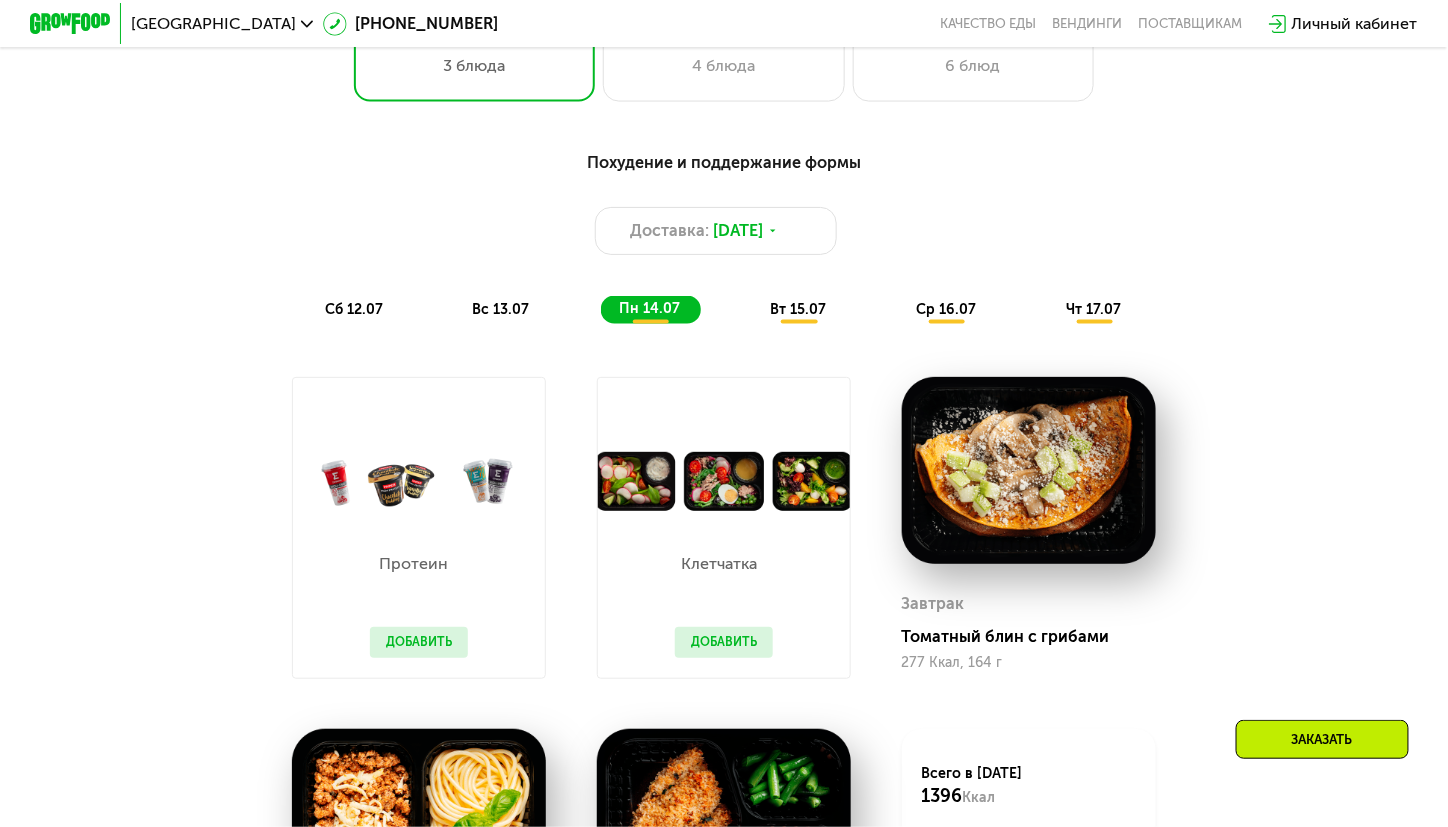 scroll, scrollTop: 964, scrollLeft: 0, axis: vertical 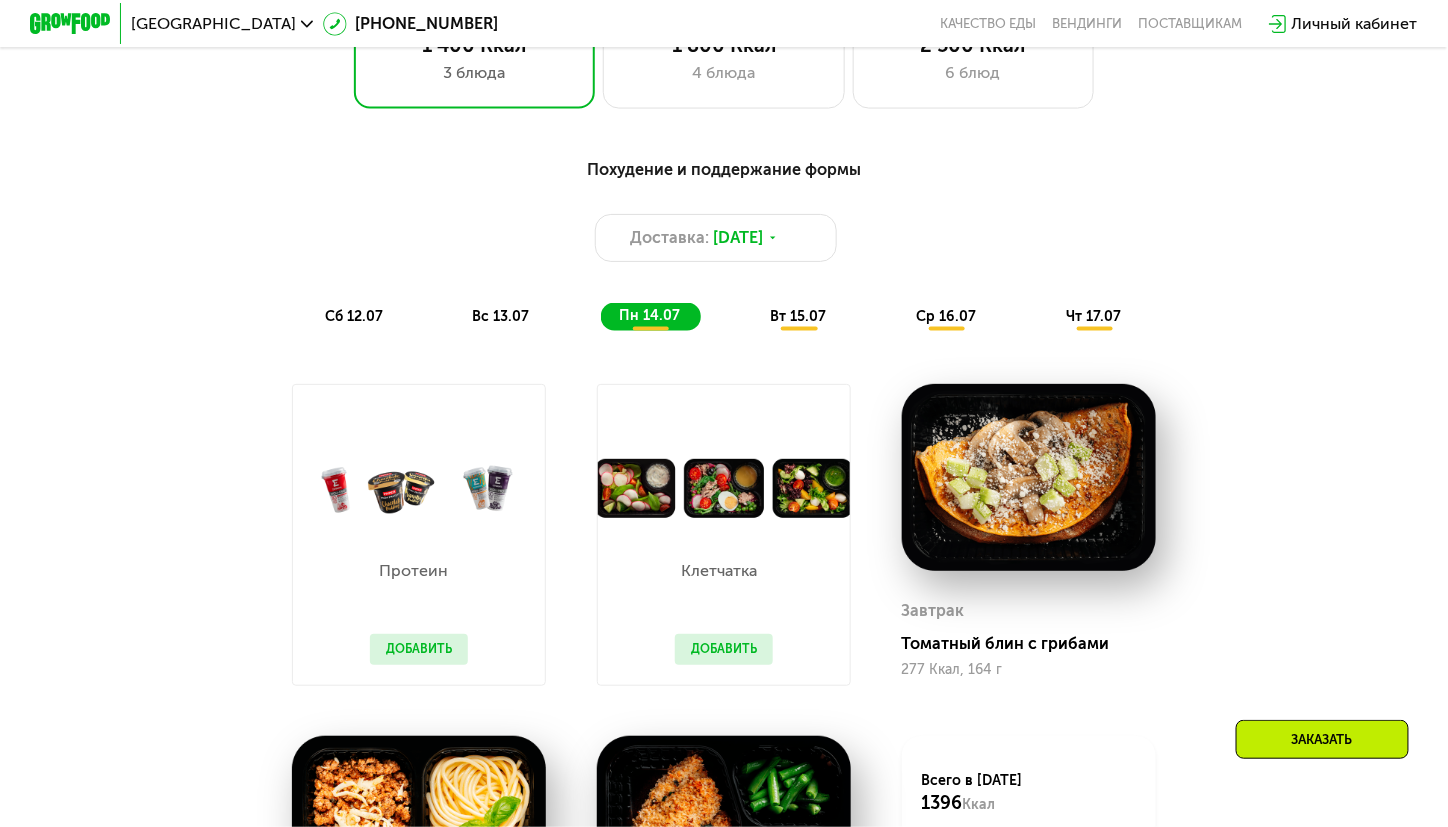 click on "вт 15.07" at bounding box center (798, 316) 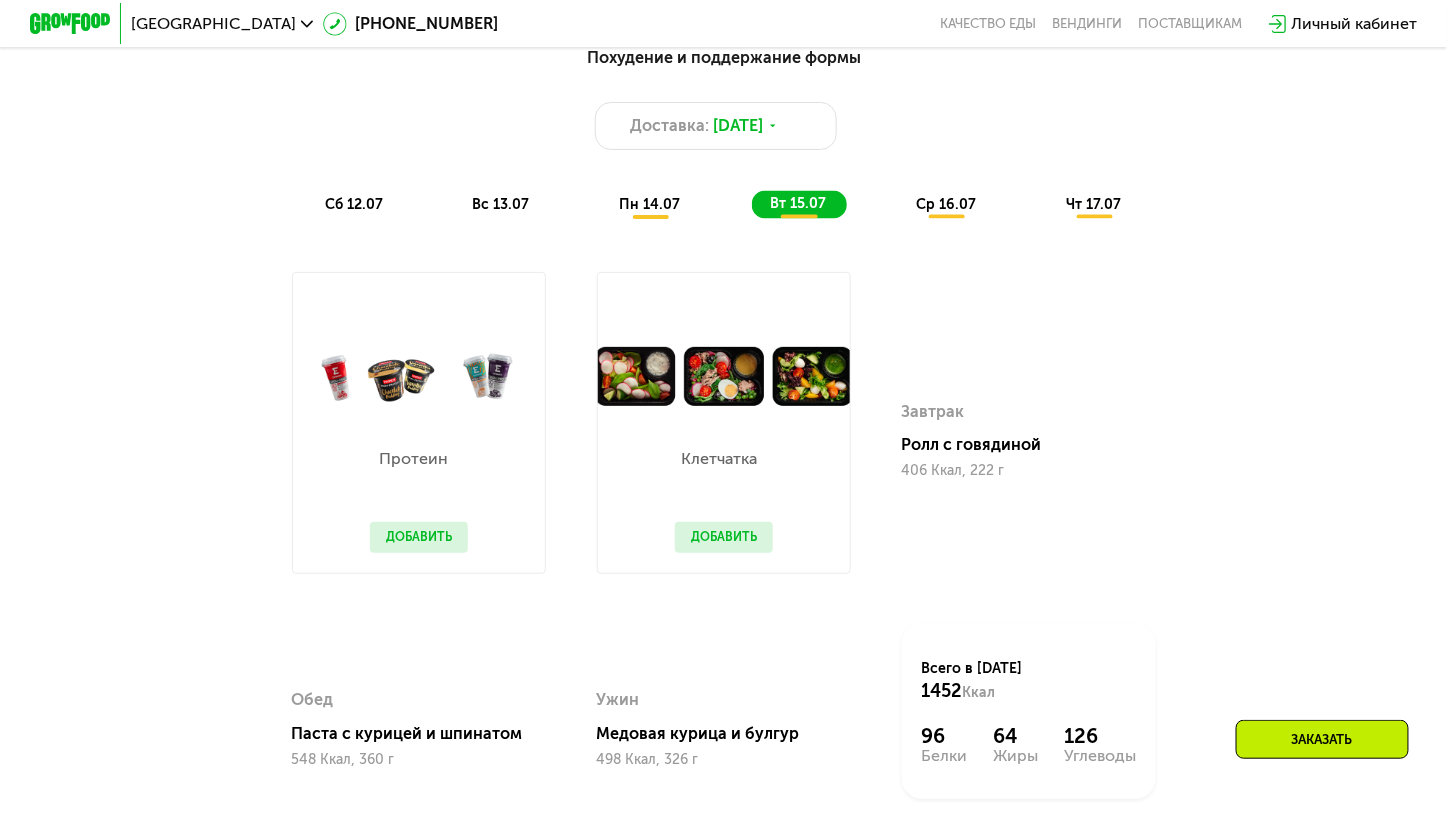 scroll, scrollTop: 1064, scrollLeft: 0, axis: vertical 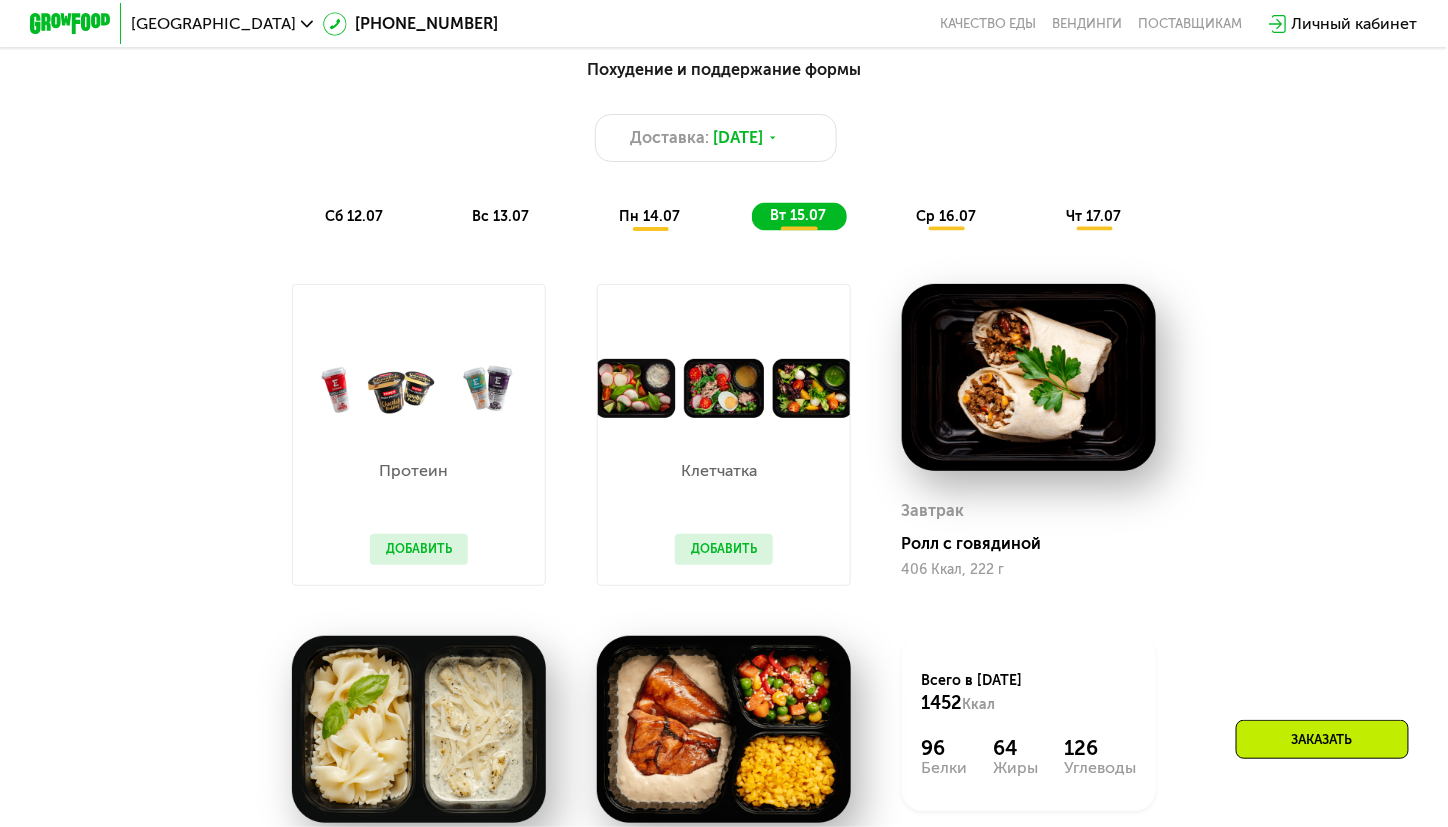 click on "ср 16.07" at bounding box center (946, 216) 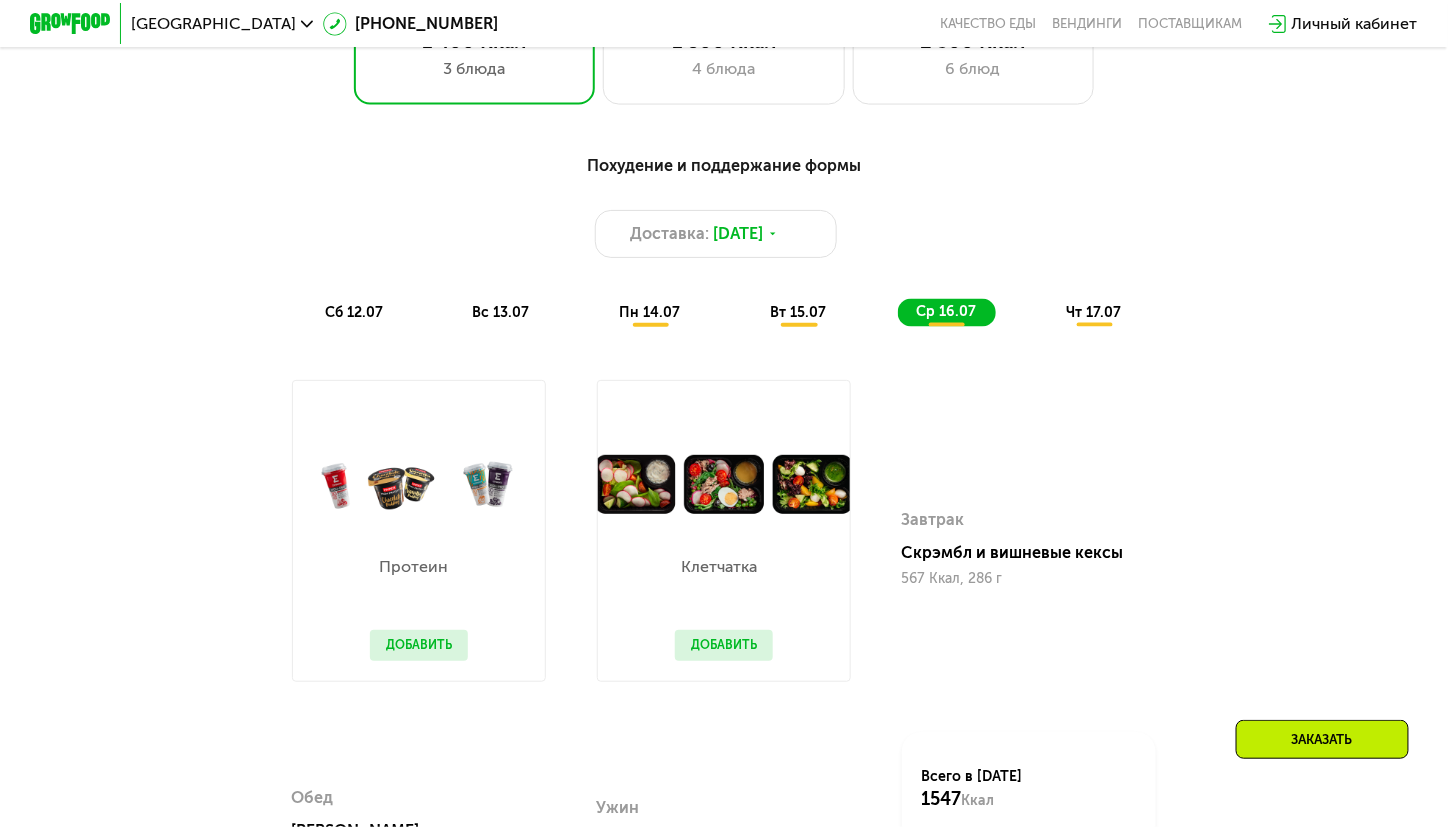 scroll, scrollTop: 964, scrollLeft: 0, axis: vertical 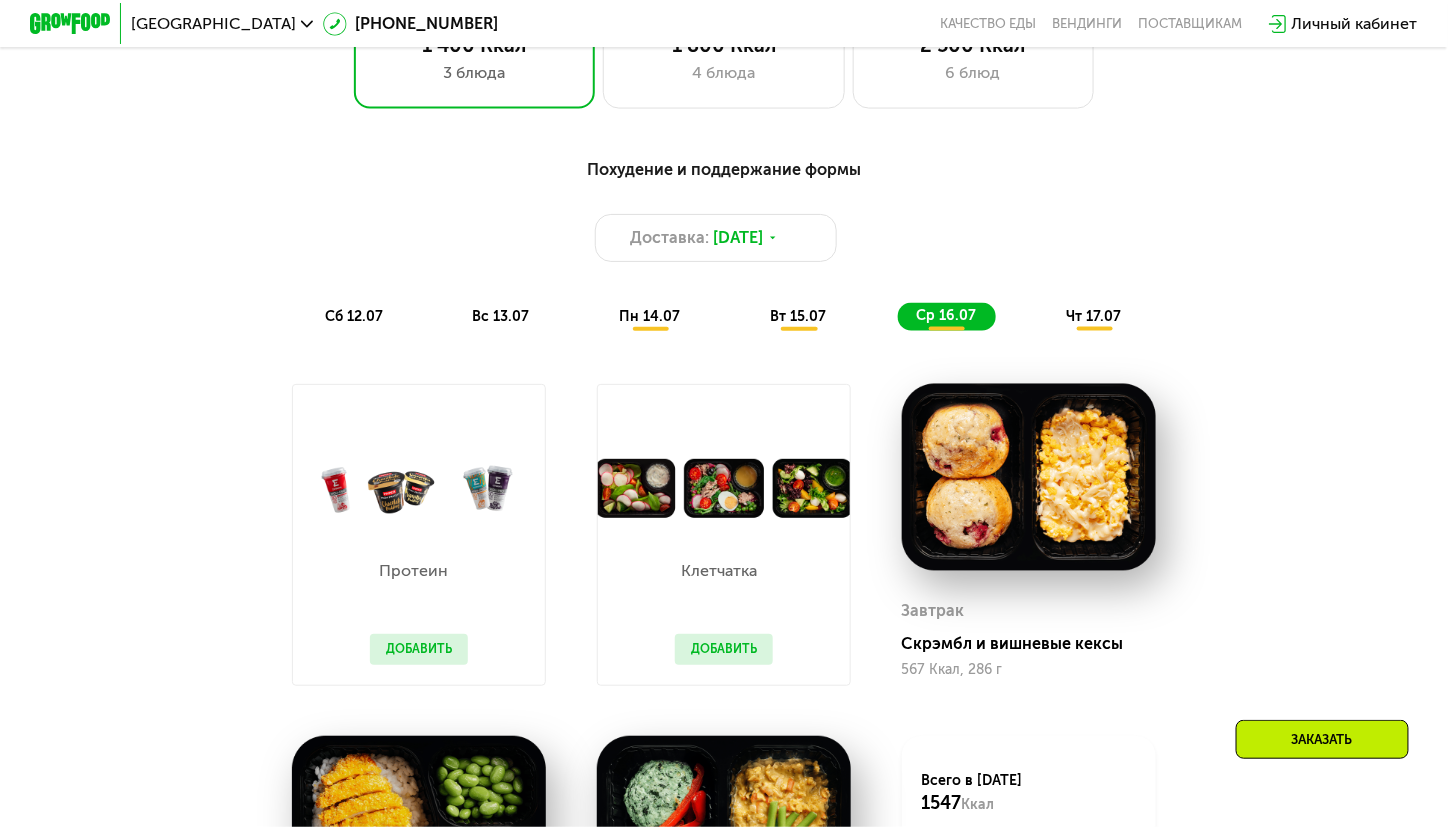 click on "чт 17.07" 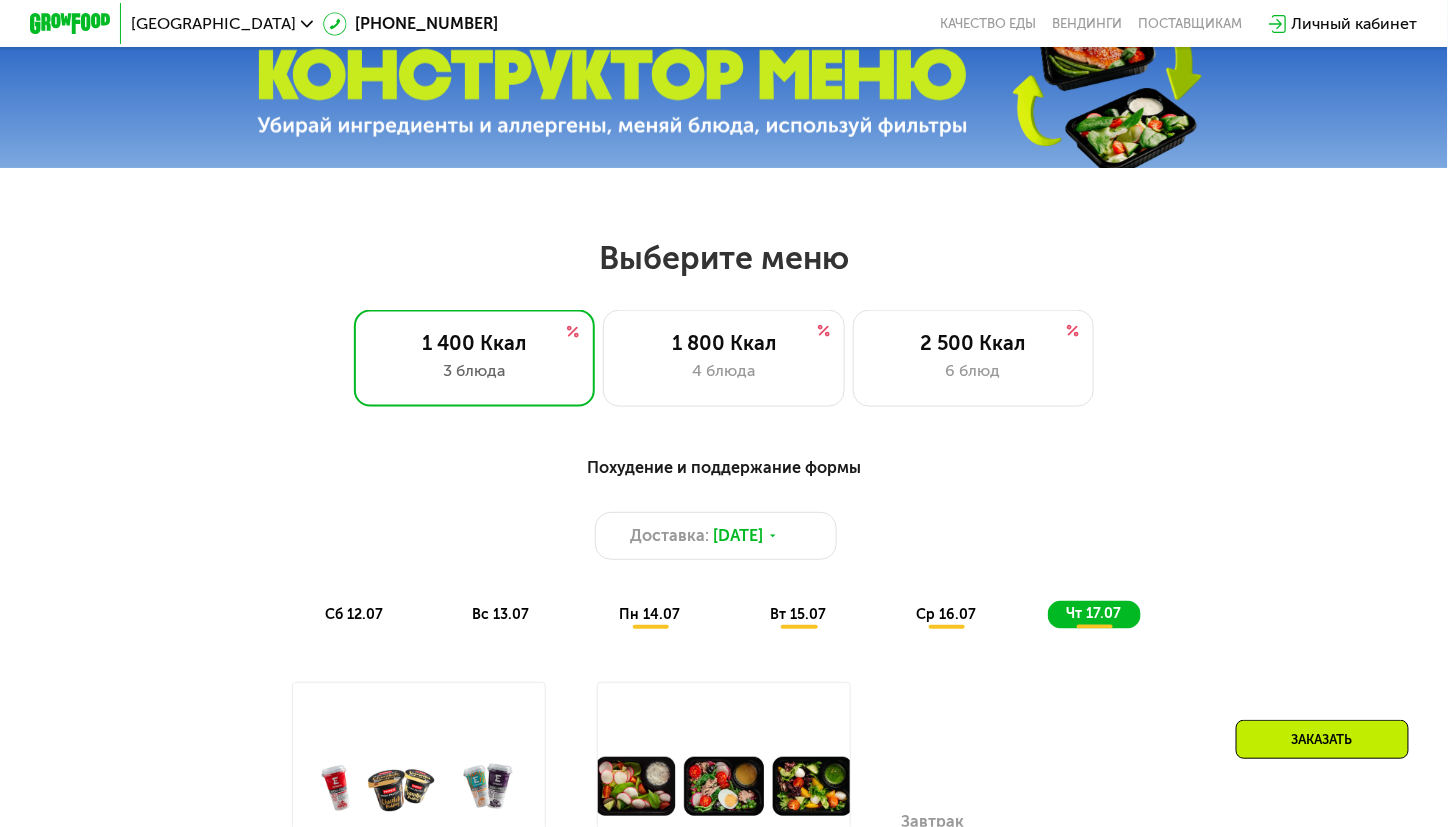 scroll, scrollTop: 664, scrollLeft: 0, axis: vertical 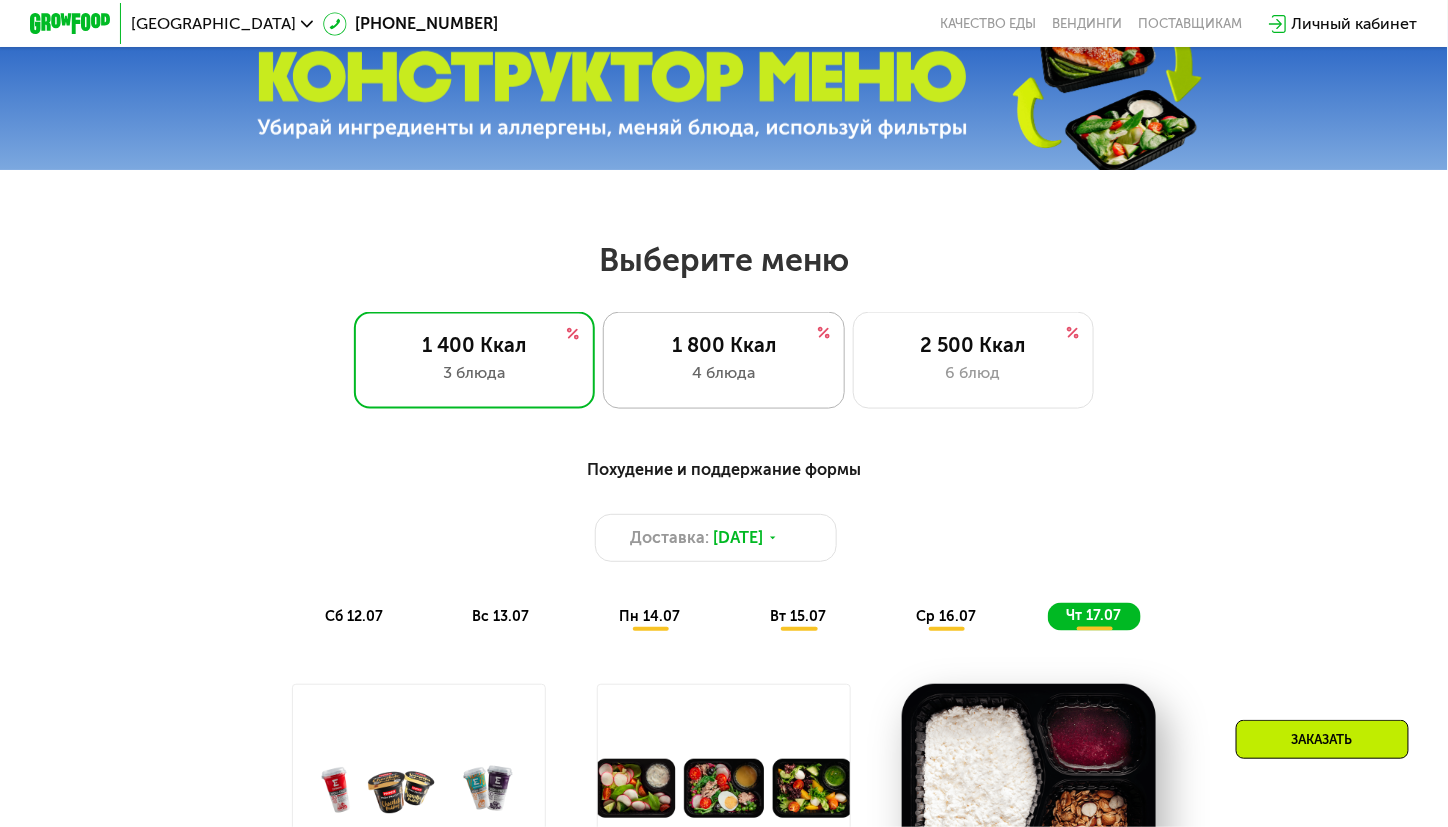 click on "1 800 Ккал" at bounding box center [723, 345] 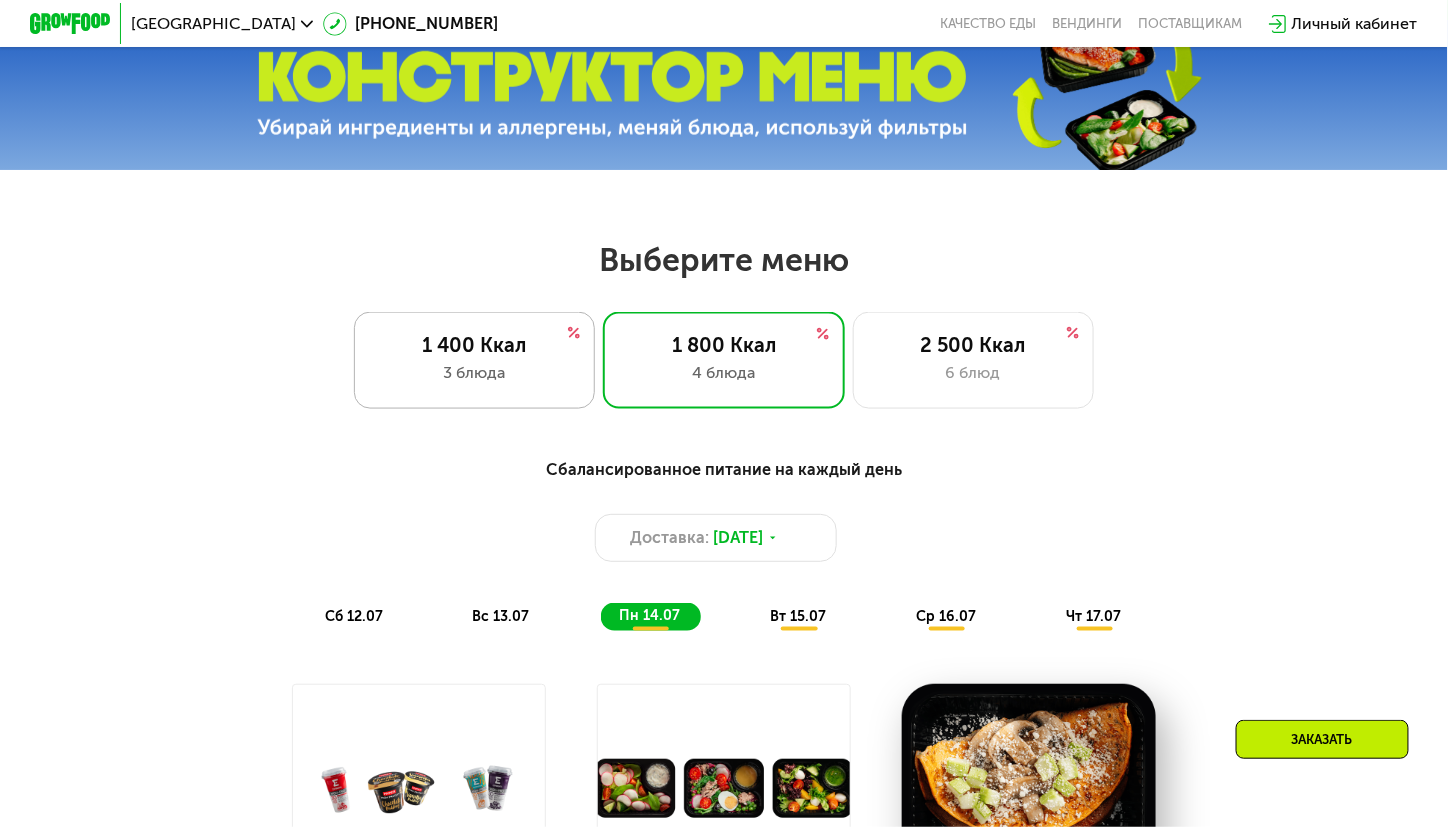 click on "1 400 Ккал" at bounding box center [474, 345] 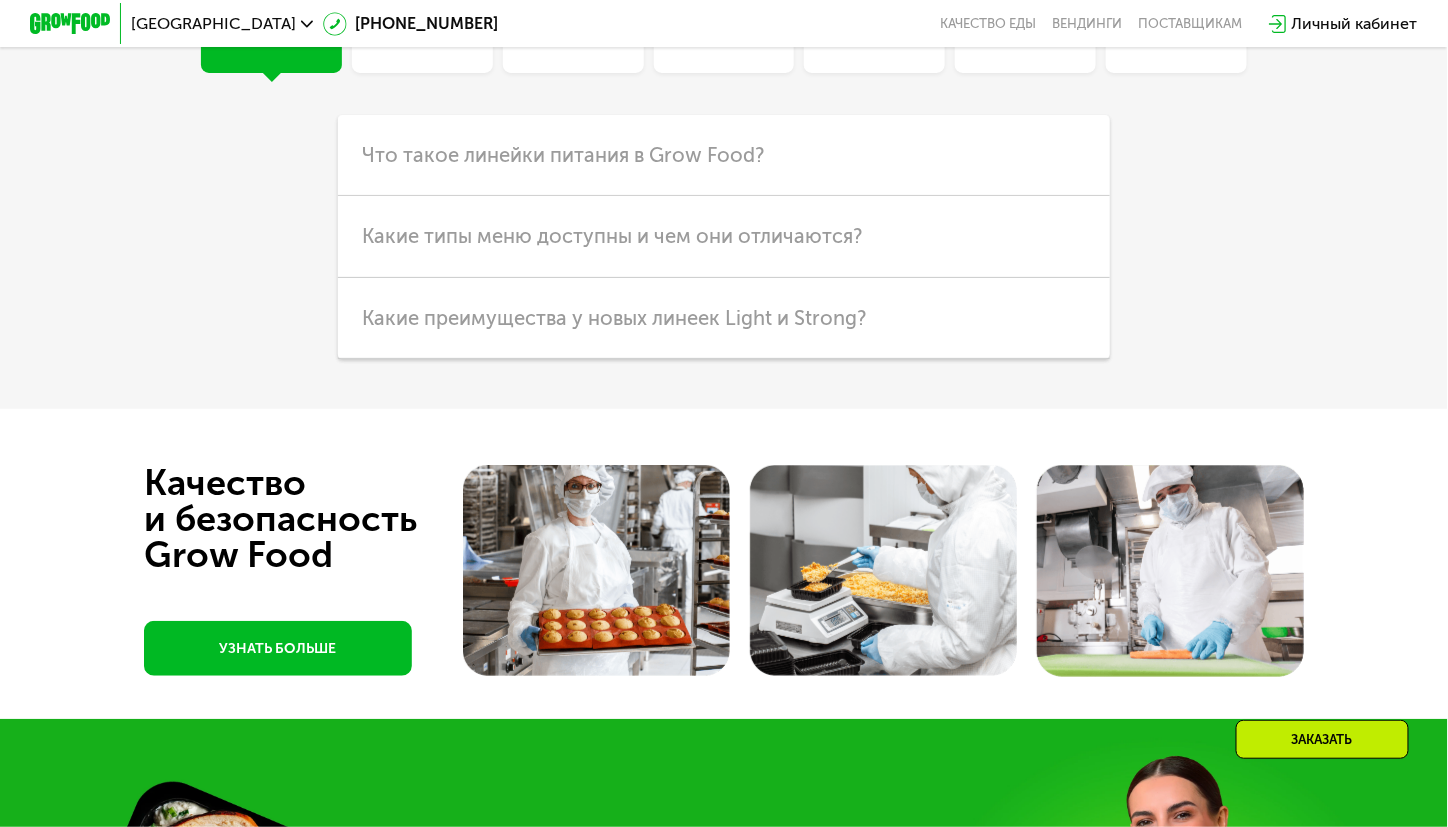 scroll, scrollTop: 4964, scrollLeft: 0, axis: vertical 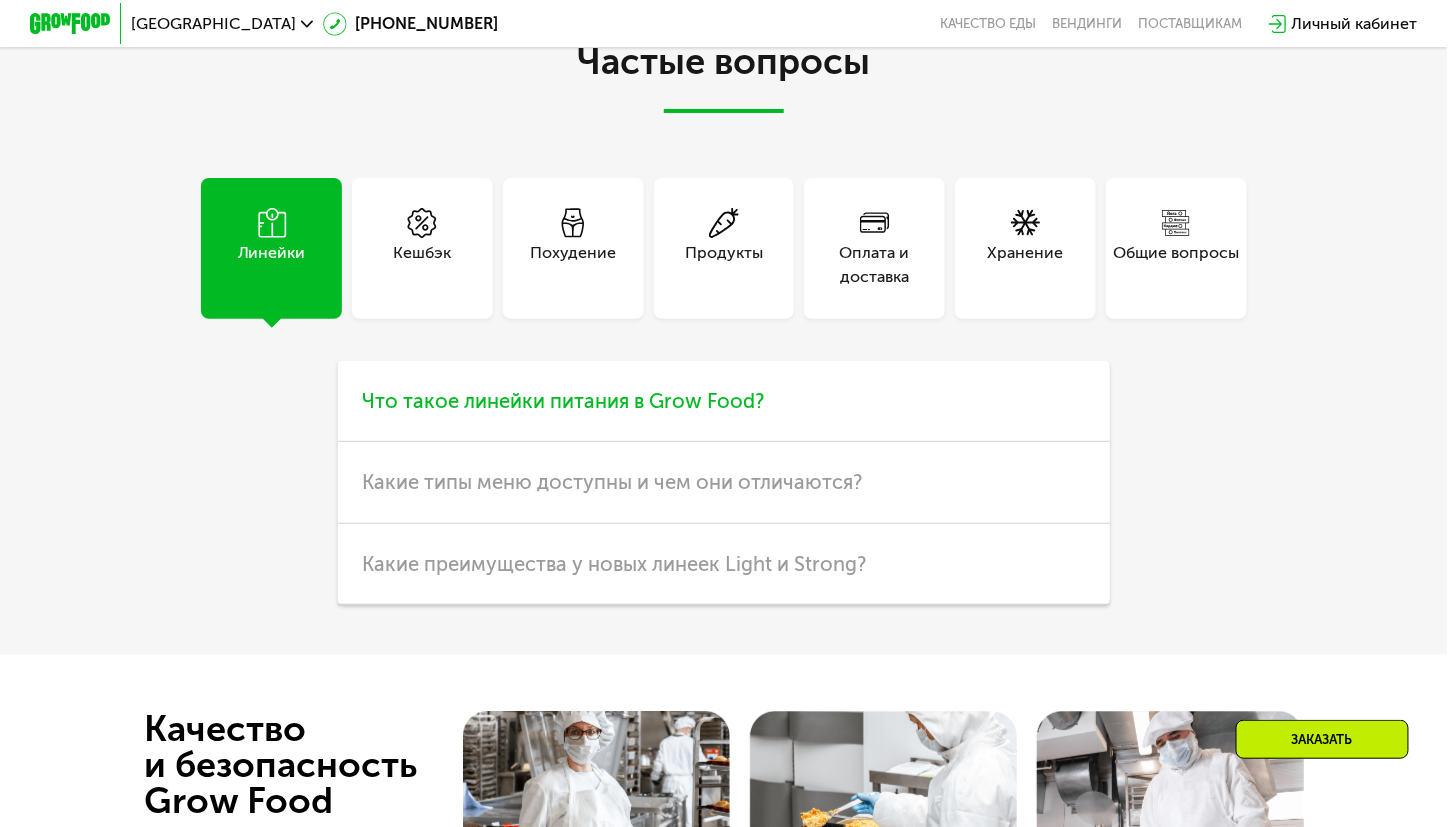 click on "Что такое линейки питания в Grow Food?" at bounding box center (563, 401) 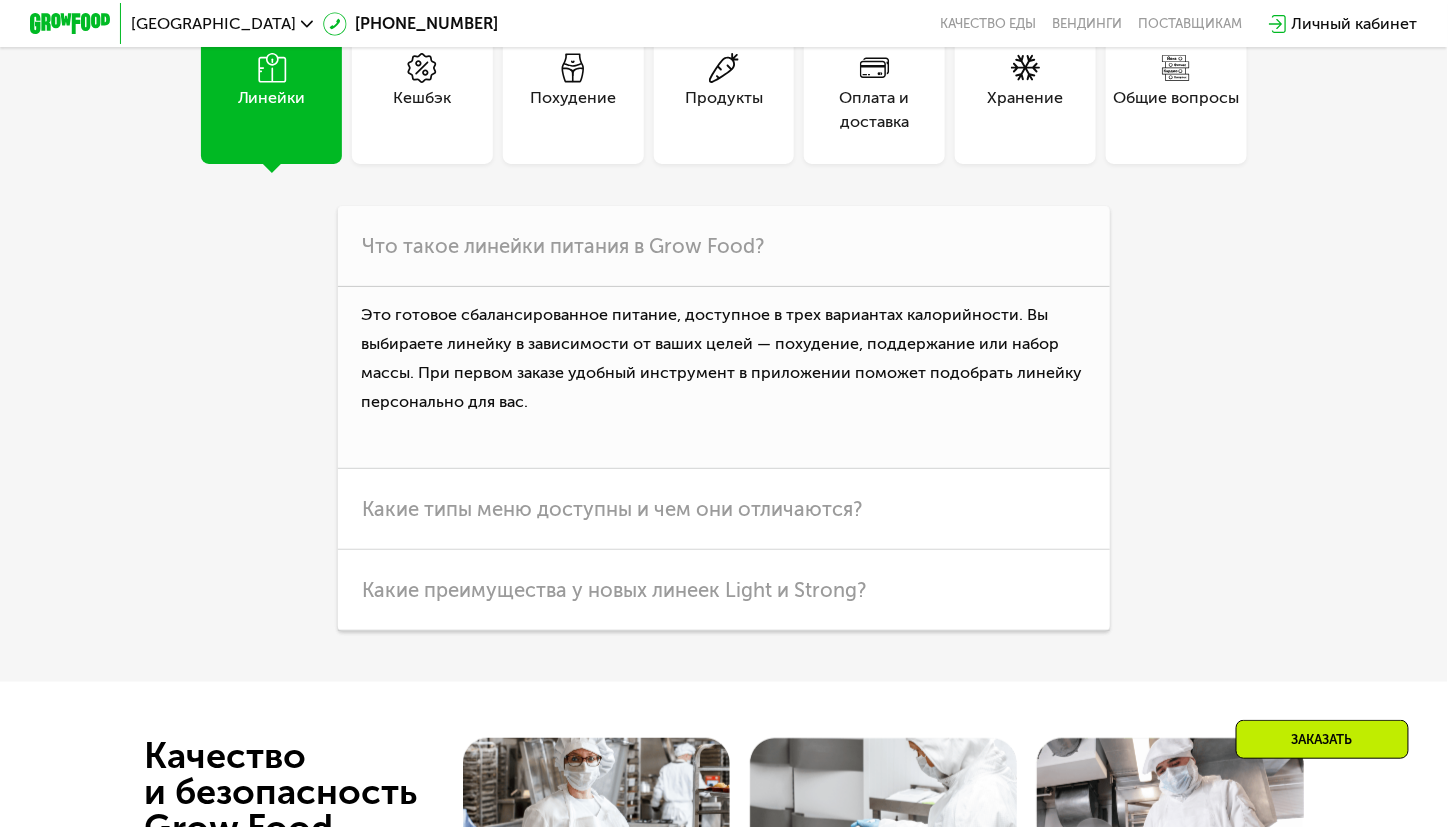 scroll, scrollTop: 5164, scrollLeft: 0, axis: vertical 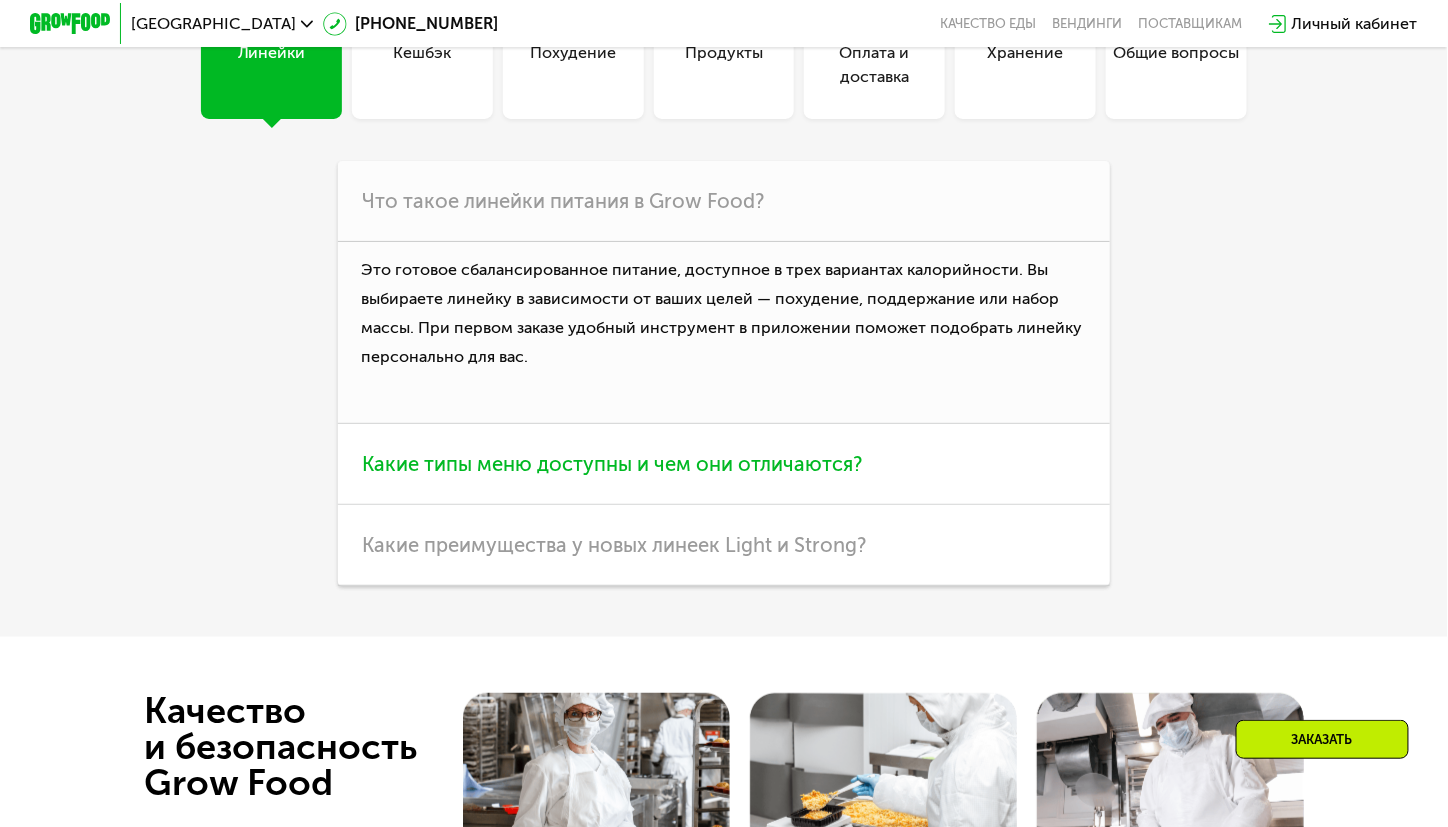 click on "Какие типы меню доступны и чем они отличаются?" at bounding box center [612, 464] 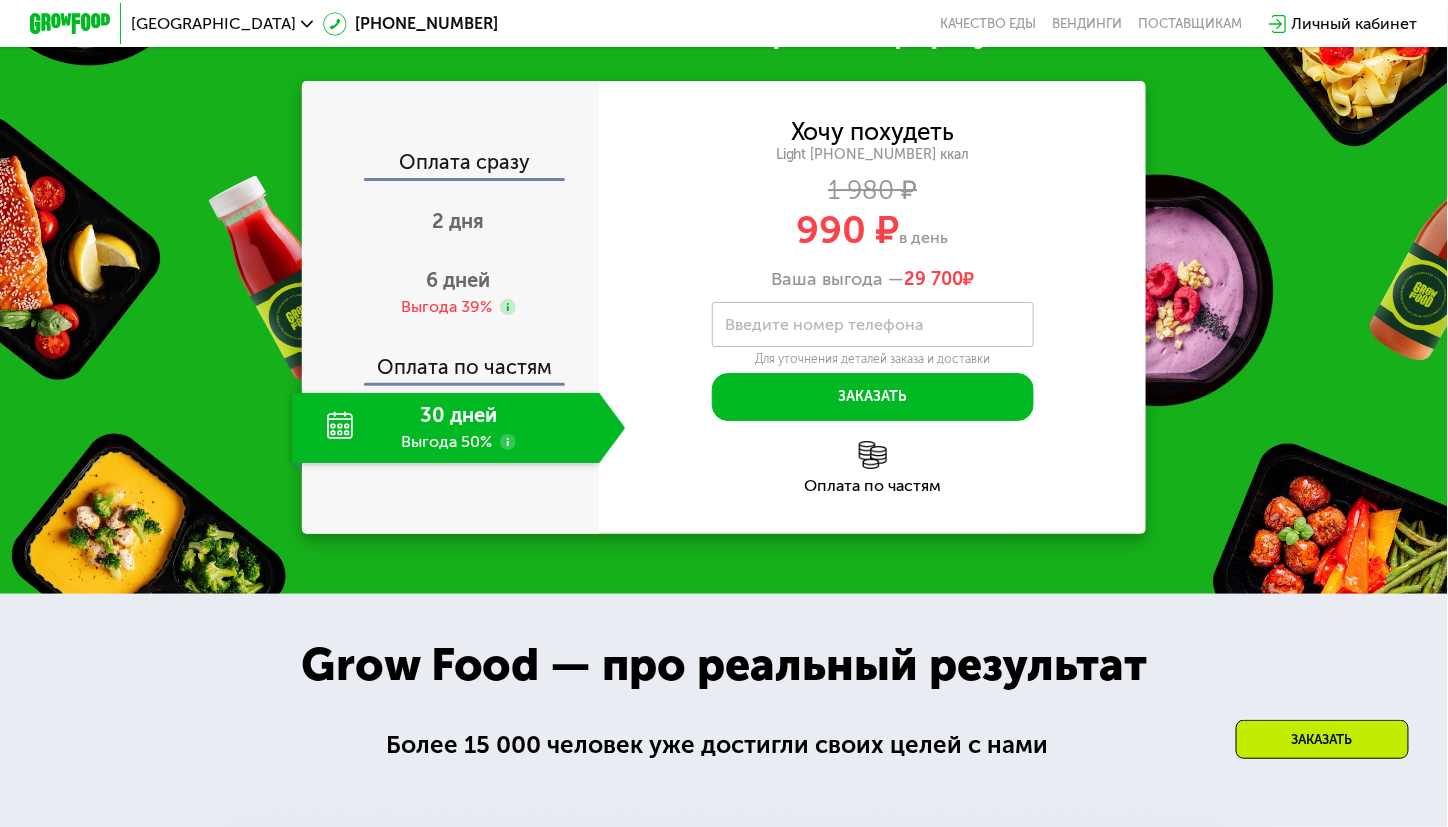 scroll, scrollTop: 2164, scrollLeft: 0, axis: vertical 